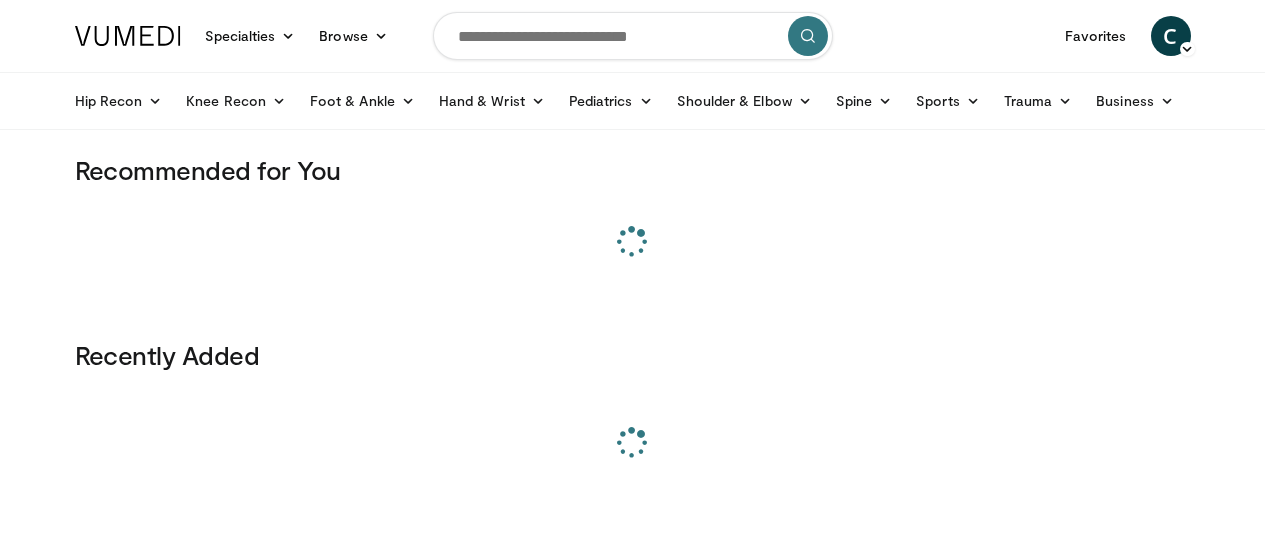 scroll, scrollTop: 0, scrollLeft: 0, axis: both 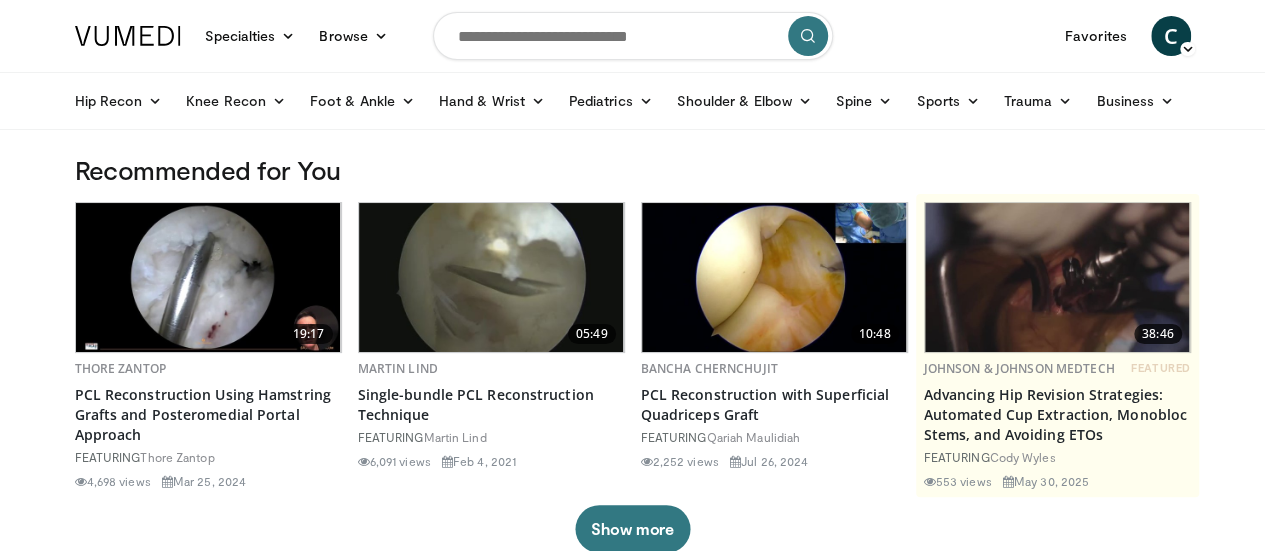 click at bounding box center (633, 36) 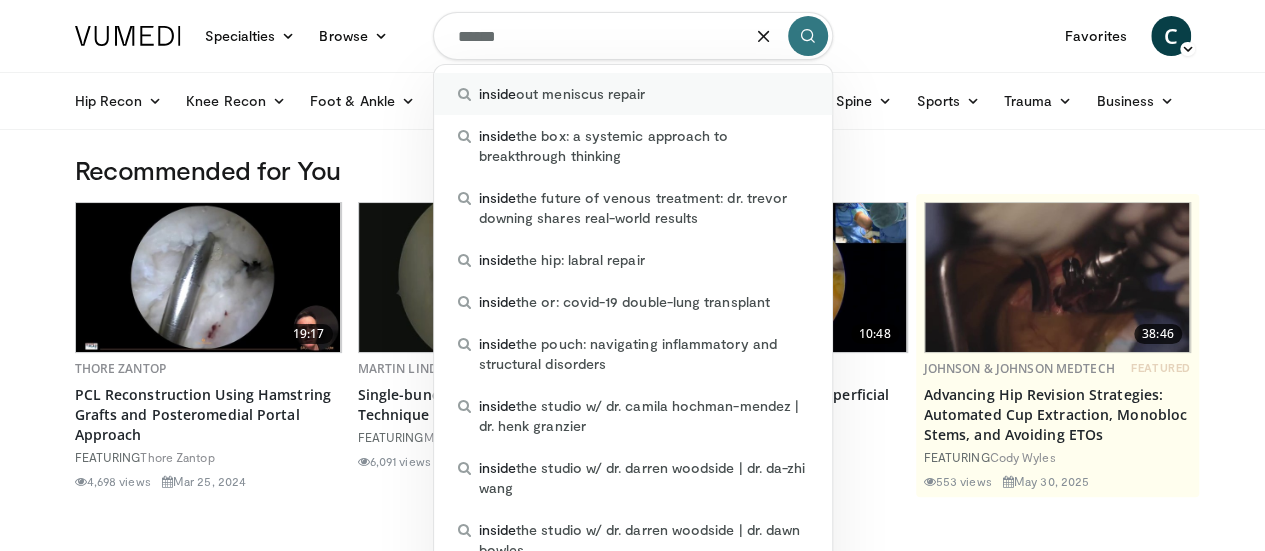 type on "******" 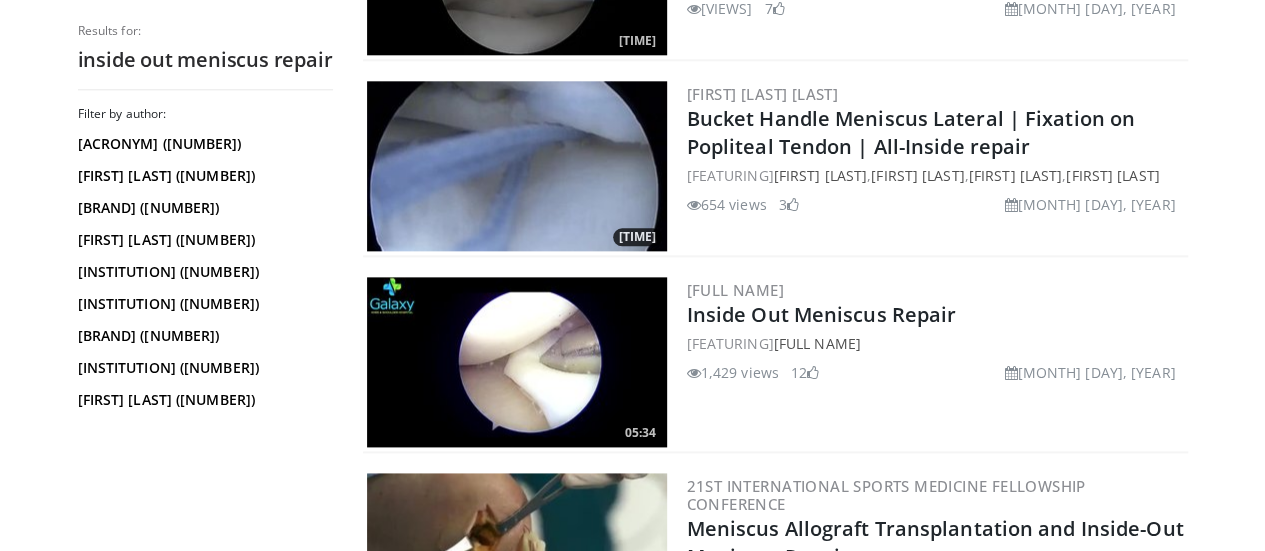 scroll, scrollTop: 1200, scrollLeft: 0, axis: vertical 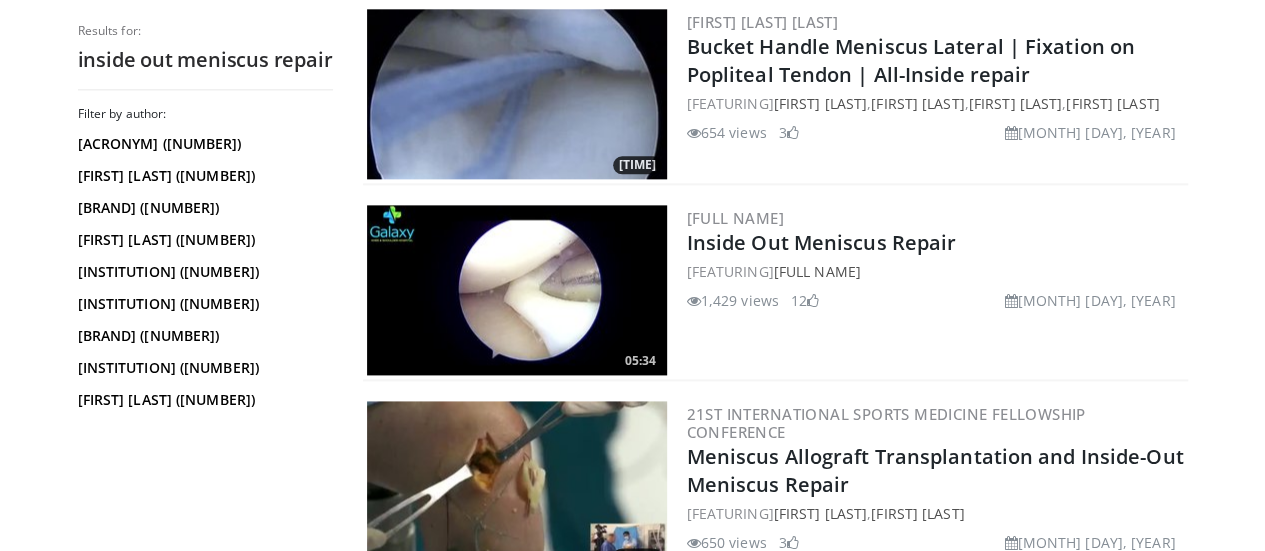 click at bounding box center [517, 290] 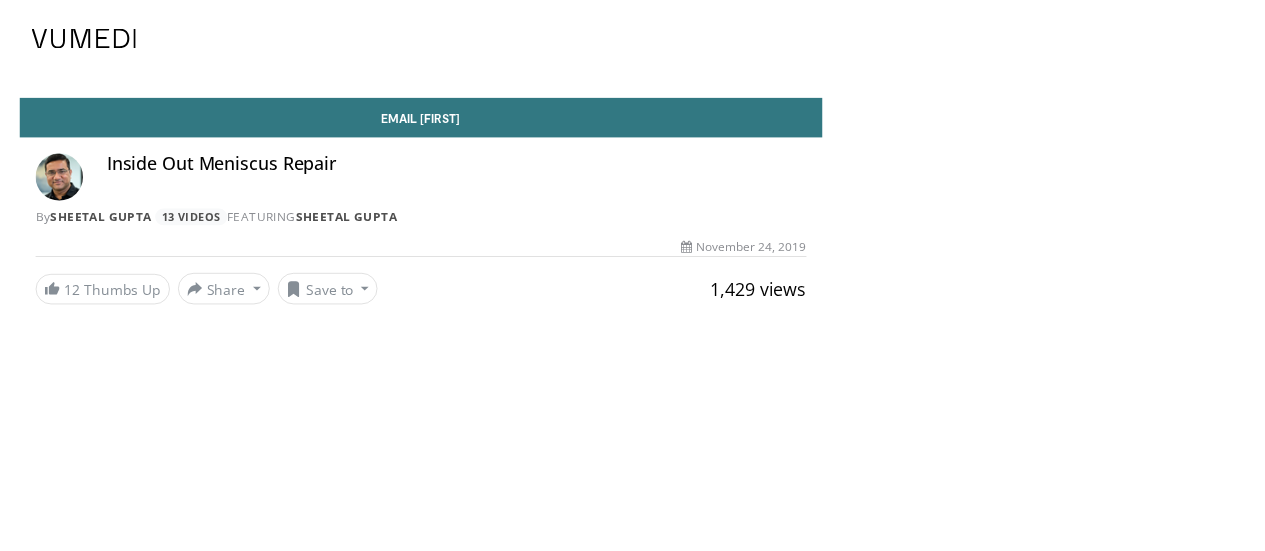scroll, scrollTop: 0, scrollLeft: 0, axis: both 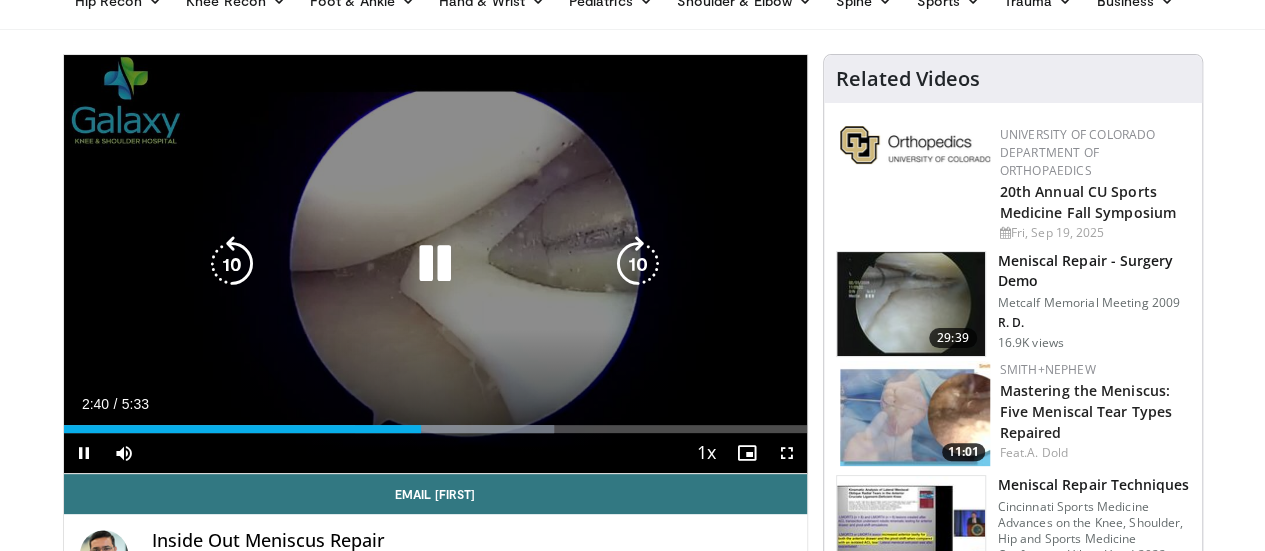 click at bounding box center [435, 264] 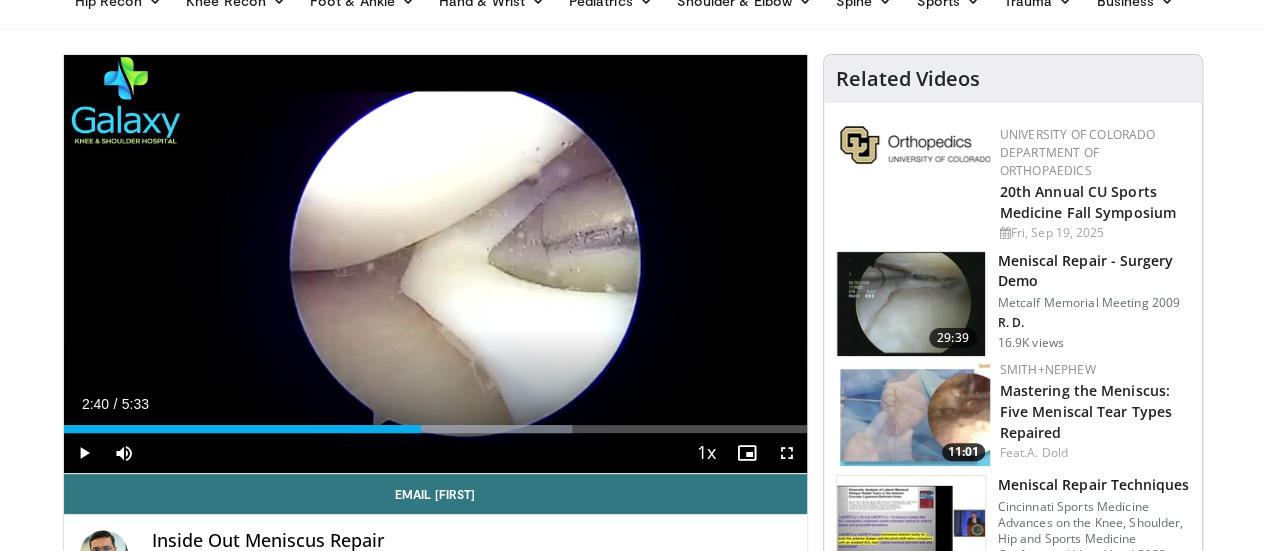 click on "10 seconds
Tap to unmute" at bounding box center (435, 264) 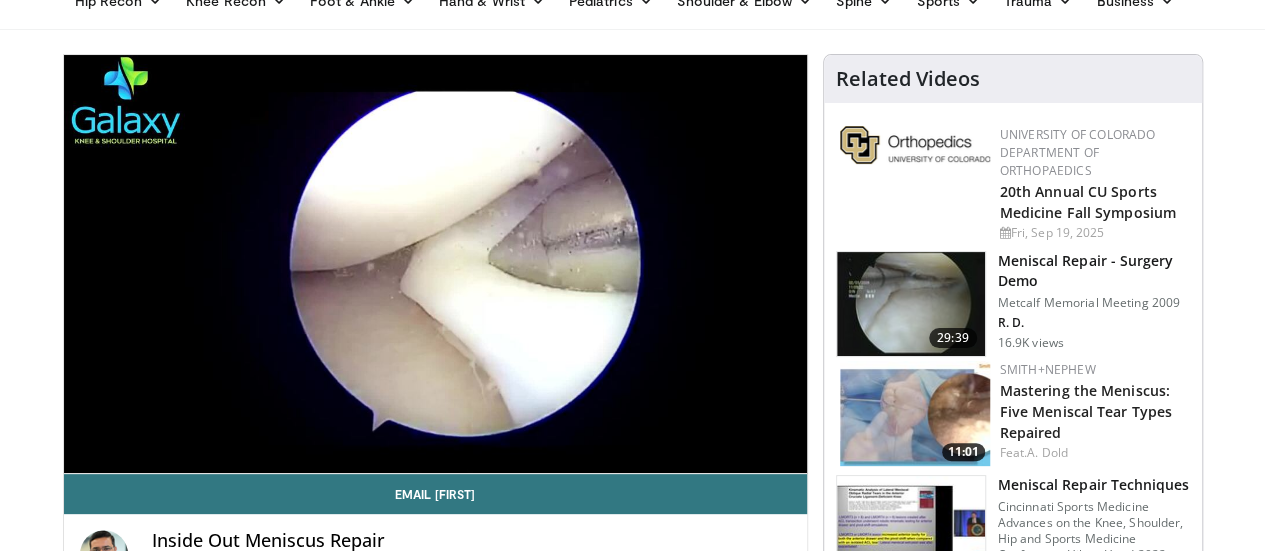 click at bounding box center [915, 413] 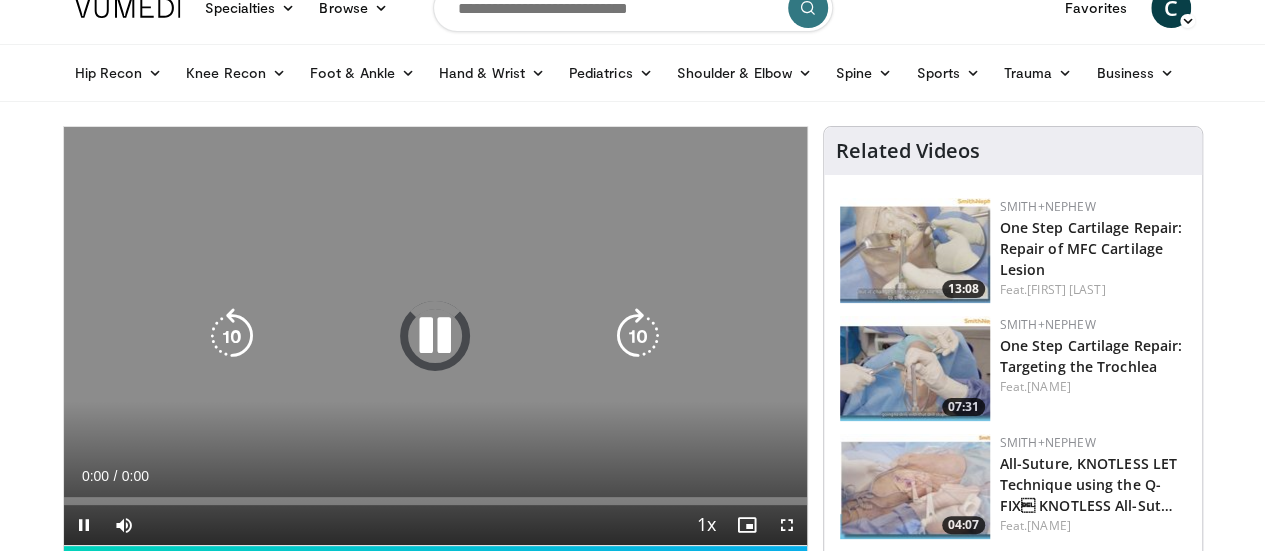 scroll, scrollTop: 86, scrollLeft: 0, axis: vertical 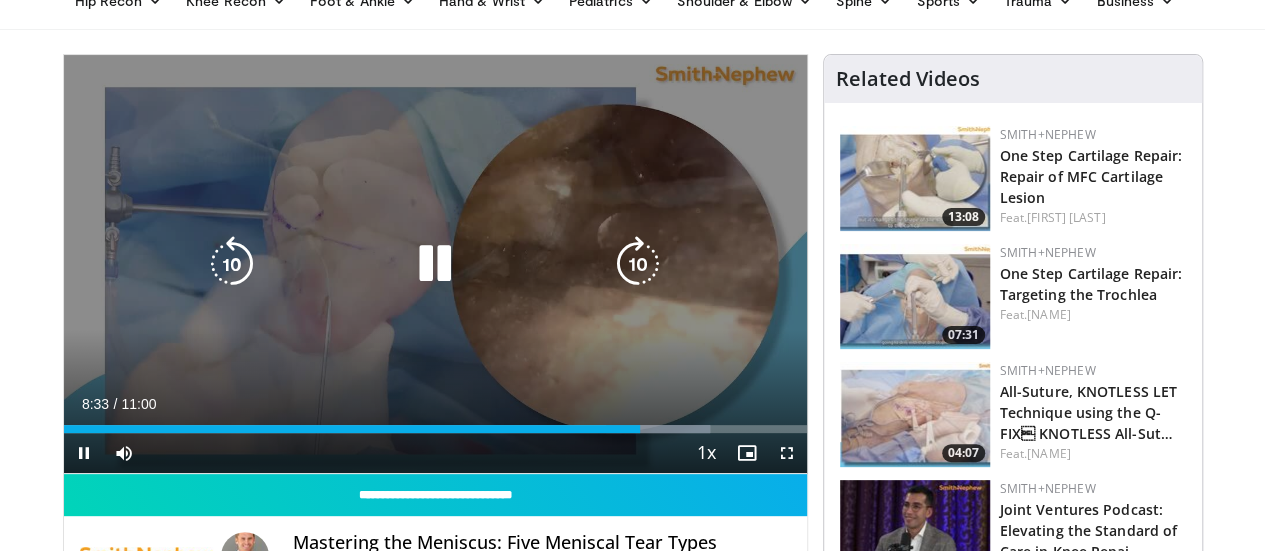 click at bounding box center [435, 264] 